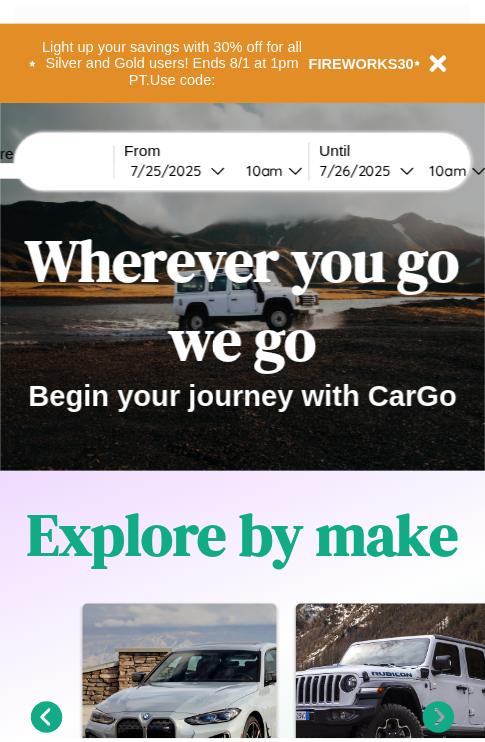 scroll, scrollTop: 0, scrollLeft: 0, axis: both 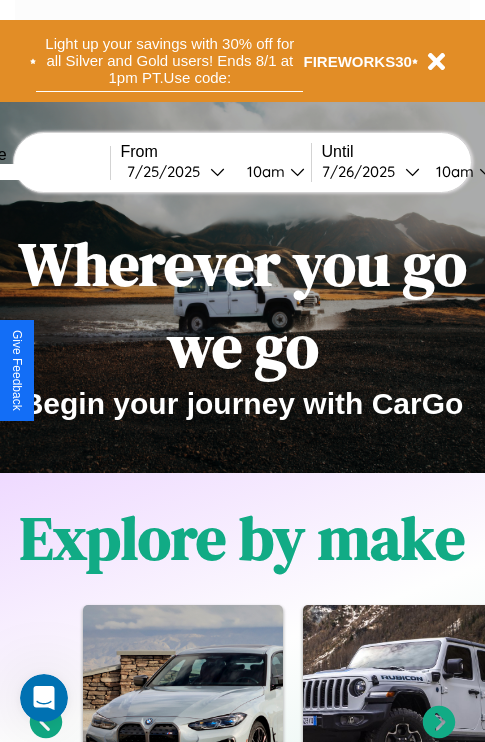 click on "Light up your savings with 30% off for all Silver and Gold users! Ends 8/1 at 1pm PT.  Use code:" at bounding box center (169, 61) 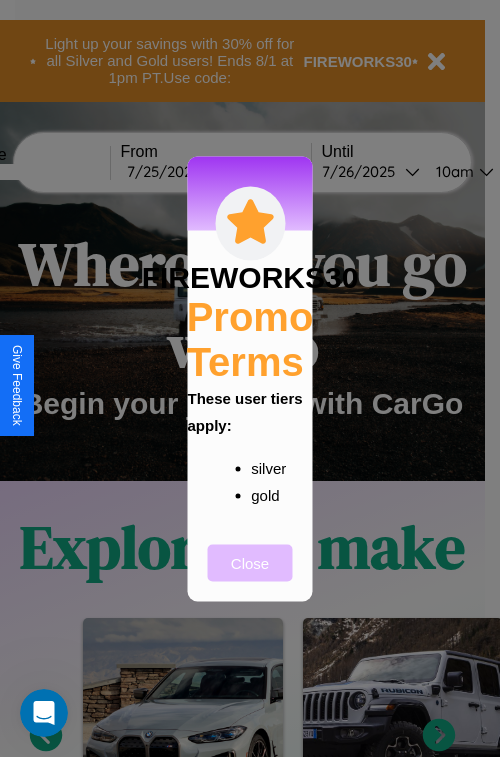 click on "Close" at bounding box center [250, 562] 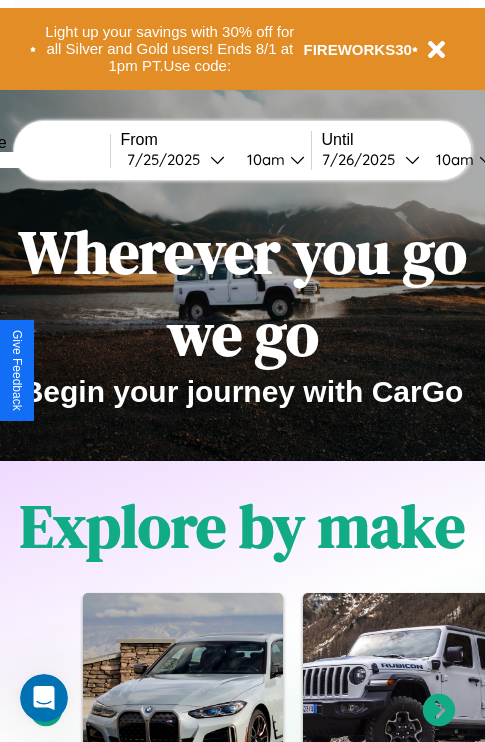scroll, scrollTop: 0, scrollLeft: 0, axis: both 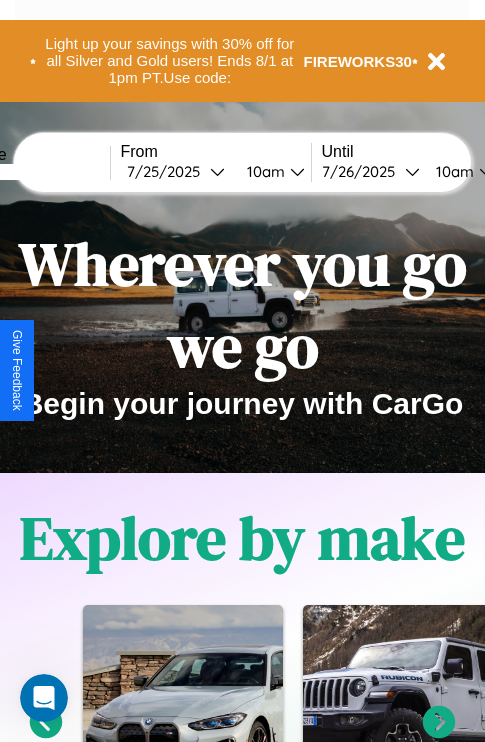 click at bounding box center [35, 172] 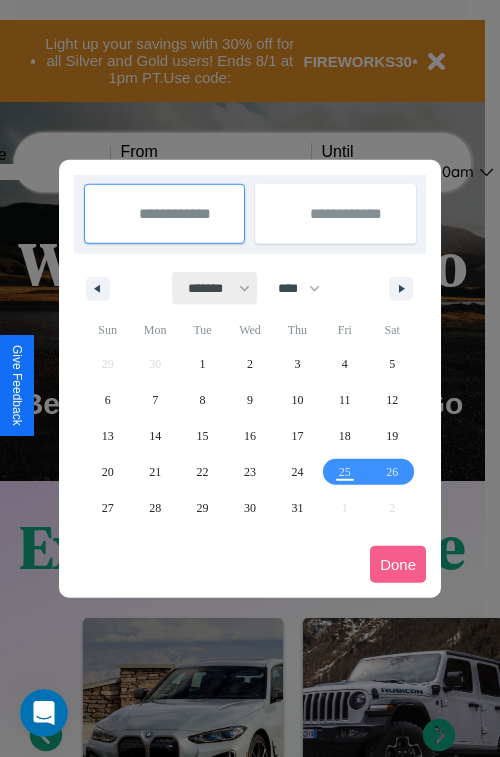 click on "******* ******** ***** ***** *** **** **** ****** ********* ******* ******** ********" at bounding box center [215, 288] 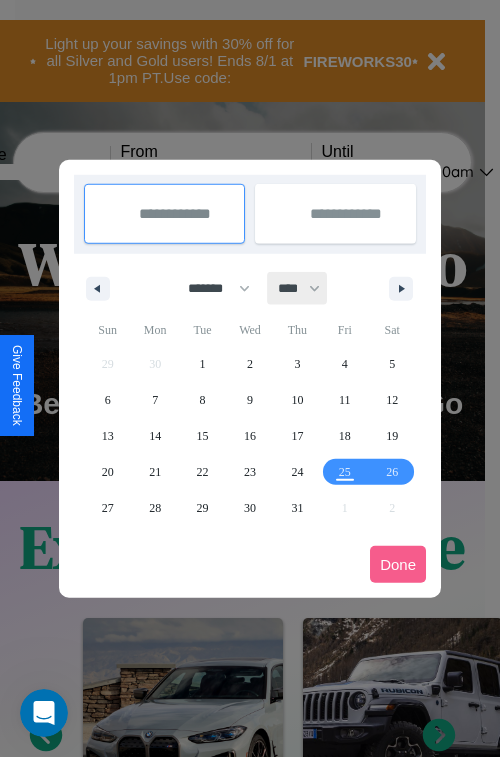 click on "**** **** **** **** **** **** **** **** **** **** **** **** **** **** **** **** **** **** **** **** **** **** **** **** **** **** **** **** **** **** **** **** **** **** **** **** **** **** **** **** **** **** **** **** **** **** **** **** **** **** **** **** **** **** **** **** **** **** **** **** **** **** **** **** **** **** **** **** **** **** **** **** **** **** **** **** **** **** **** **** **** **** **** **** **** **** **** **** **** **** **** **** **** **** **** **** **** **** **** **** **** **** **** **** **** **** **** **** **** **** **** **** **** **** **** **** **** **** **** **** ****" at bounding box center [298, 288] 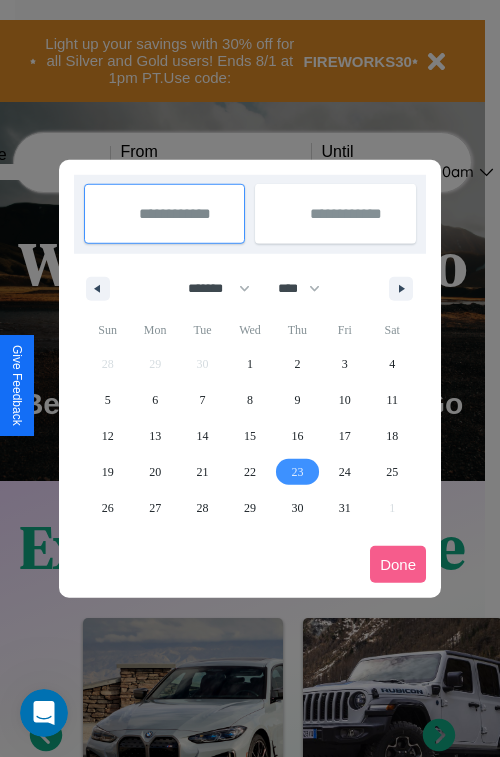 click on "23" at bounding box center (297, 472) 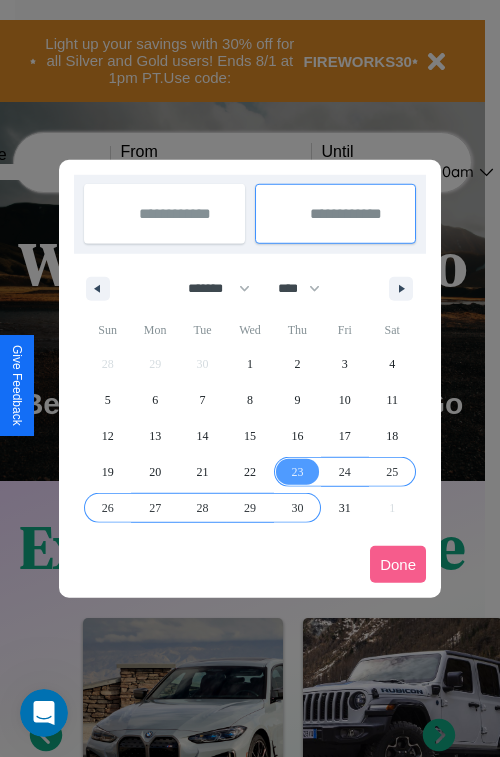 click on "30" at bounding box center [297, 508] 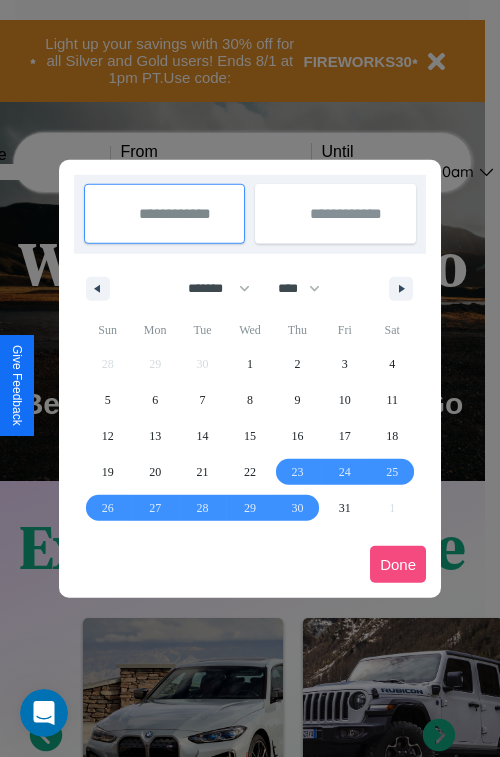 click on "Done" at bounding box center [398, 564] 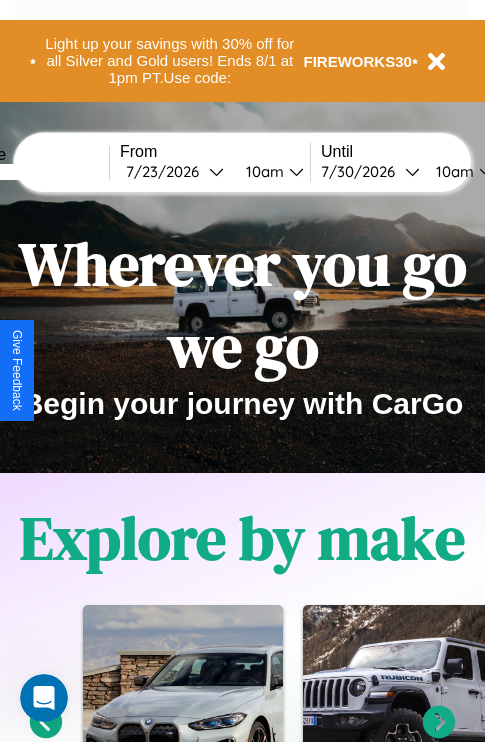 scroll, scrollTop: 0, scrollLeft: 76, axis: horizontal 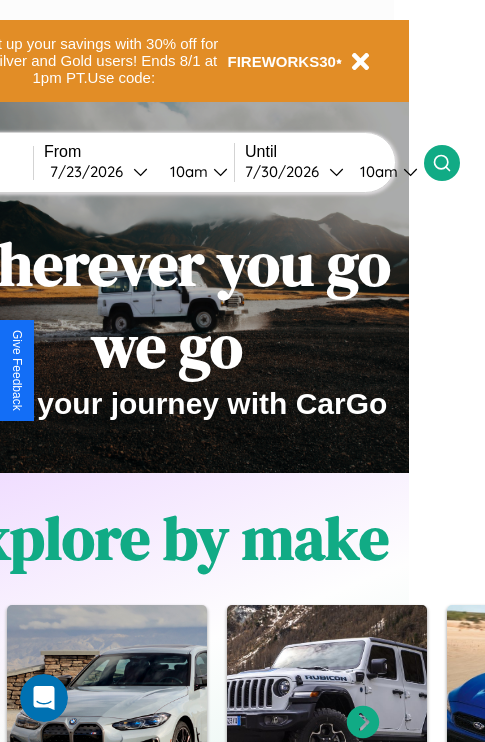 click 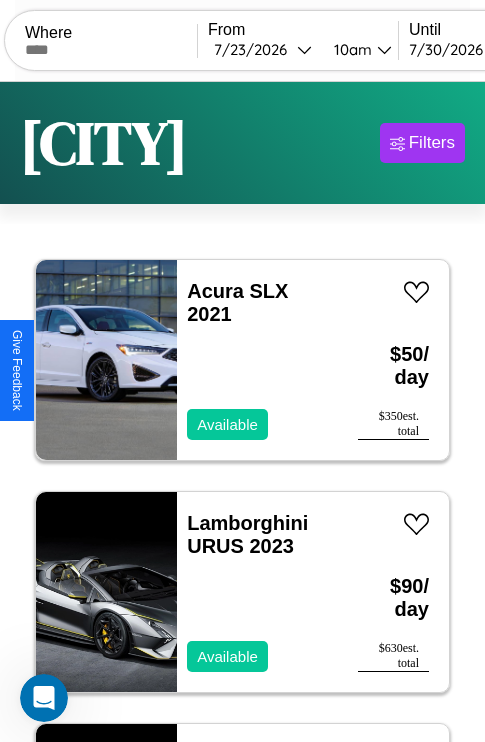 scroll, scrollTop: 33, scrollLeft: 0, axis: vertical 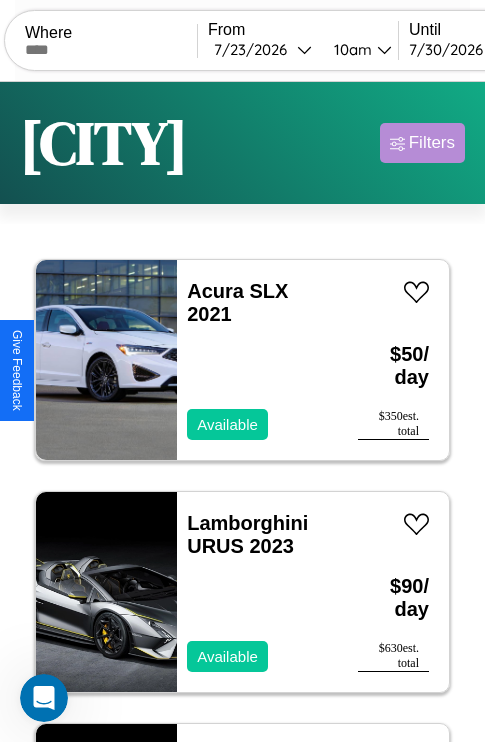 click on "Filters" at bounding box center (432, 143) 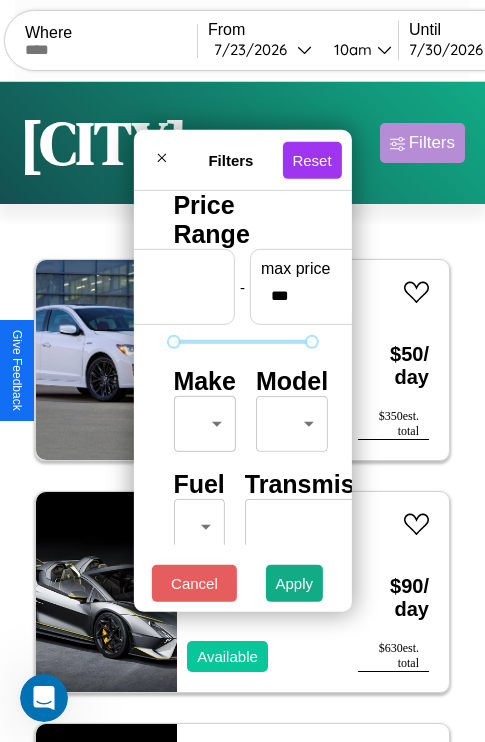 scroll, scrollTop: 162, scrollLeft: 0, axis: vertical 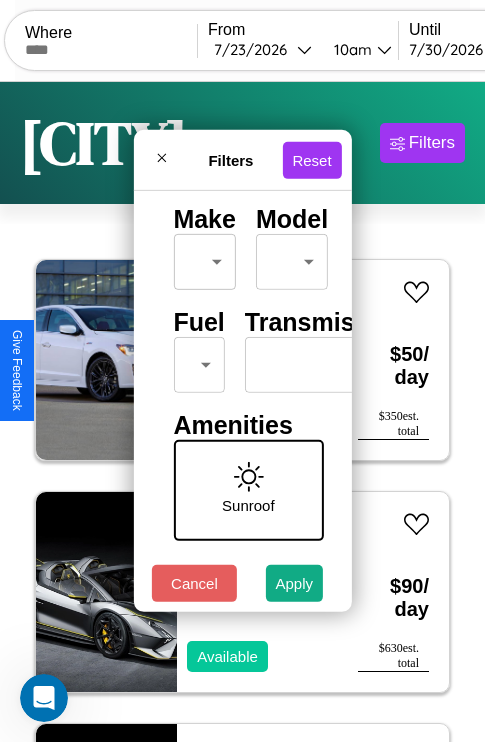click on "CarGo Where From 7 / 23 / 2026 10am Until 7 / 30 / 2026 10am Become a Host Login Sign Up Denver Filters 12  cars in this area These cars can be picked up in this city. Acura   SLX   2021 Available $ 50  / day $ 350  est. total Lamborghini   URUS   2023 Available $ 90  / day $ 630  est. total Lamborghini   Huracan   2024 Available $ 160  / day $ 1120  est. total Hummer   H2   2014 Unavailable $ 130  / day $ 910  est. total Hummer   H3   2022 Available $ 30  / day $ 210  est. total Jaguar   XJ   2023 Available $ 180  / day $ 1260  est. total Hummer   H3   2017 Available $ 130  / day $ 910  est. total Lexus   LFA   2022 Available $ 170  / day $ 1190  est. total Jaguar   I-PACE   2023 Available $ 70  / day $ 490  est. total Dodge   Daytona   2024 Available $ 190  / day $ 1330  est. total Maserati   Grecale   2020 Available $ 140  / day $ 980  est. total Aston Martin   V12 Vantage   2024 Unavailable $ 170  / day $ 1190  est. total Filters Reset Price Range min price *  -  max price *** Make ​ ​ Model ​ ​" at bounding box center [242, 412] 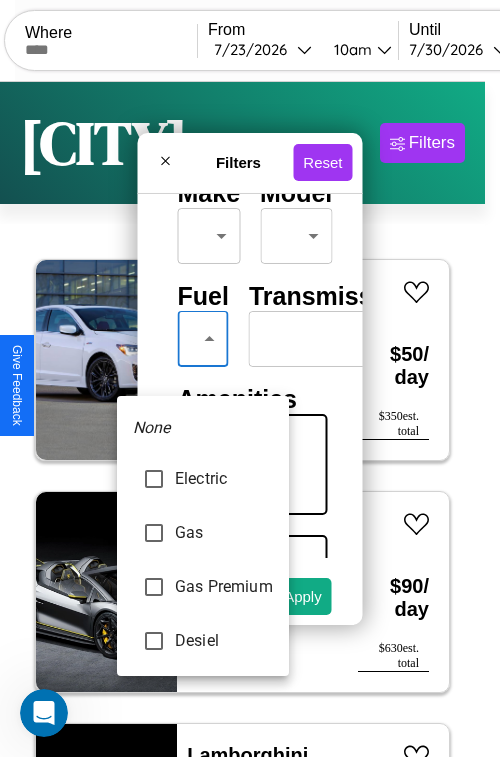 type on "********" 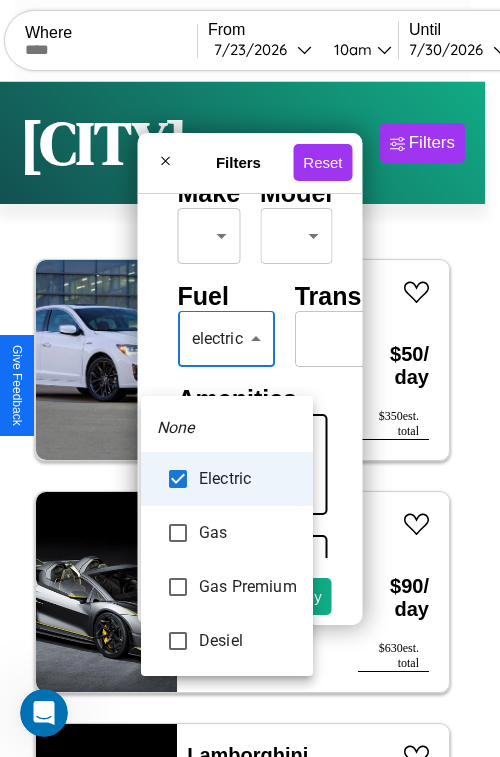 click at bounding box center [250, 378] 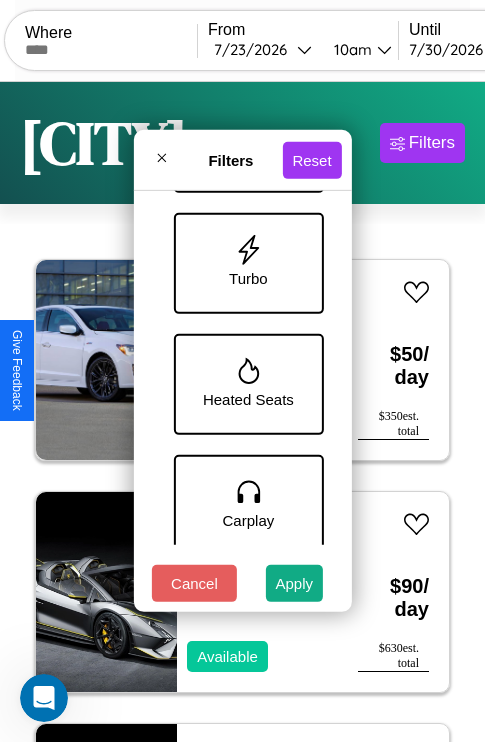 scroll, scrollTop: 1014, scrollLeft: 0, axis: vertical 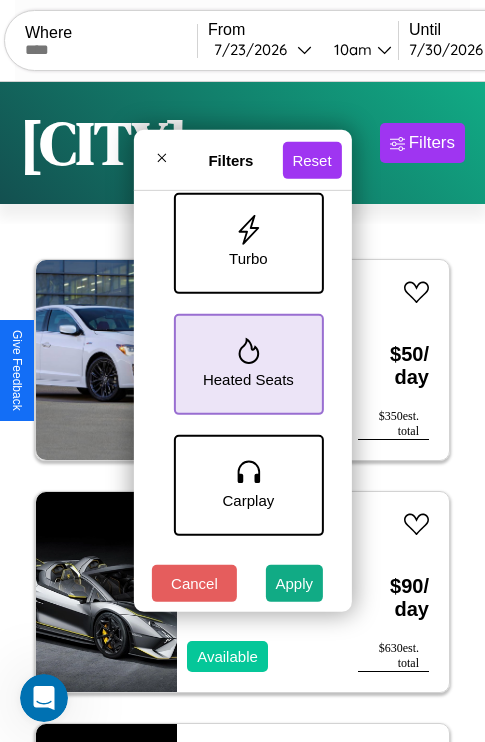 click 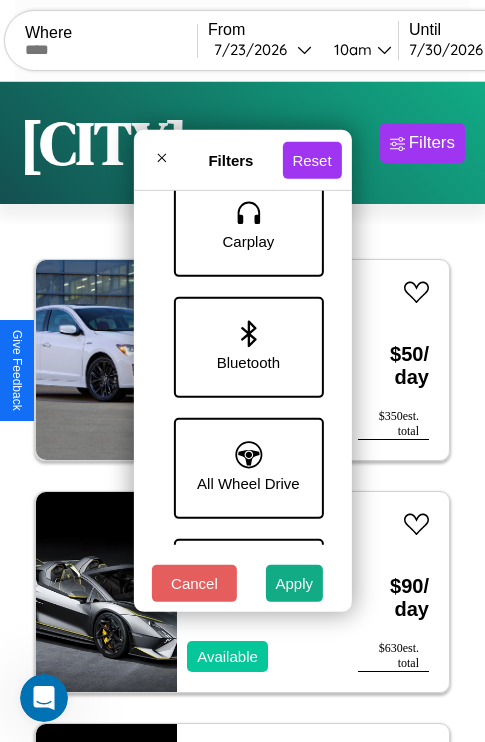 scroll, scrollTop: 1374, scrollLeft: 0, axis: vertical 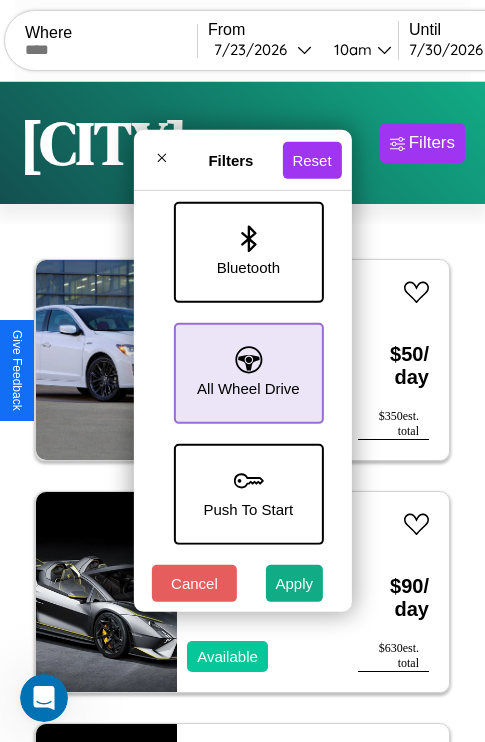 click 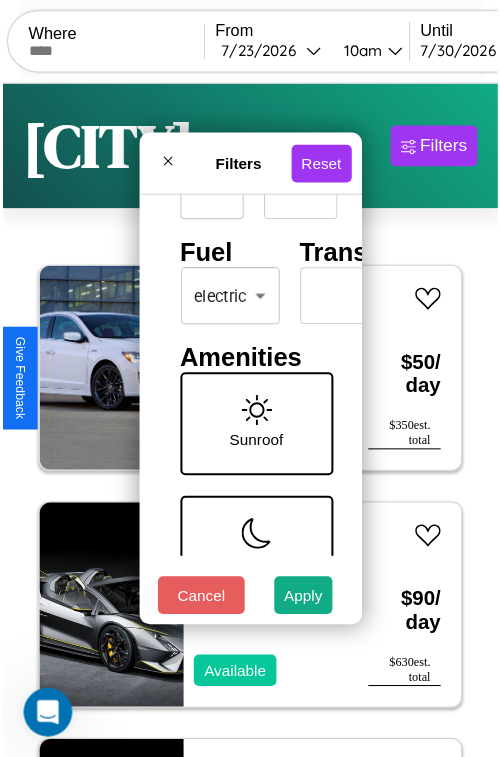 scroll, scrollTop: 59, scrollLeft: 0, axis: vertical 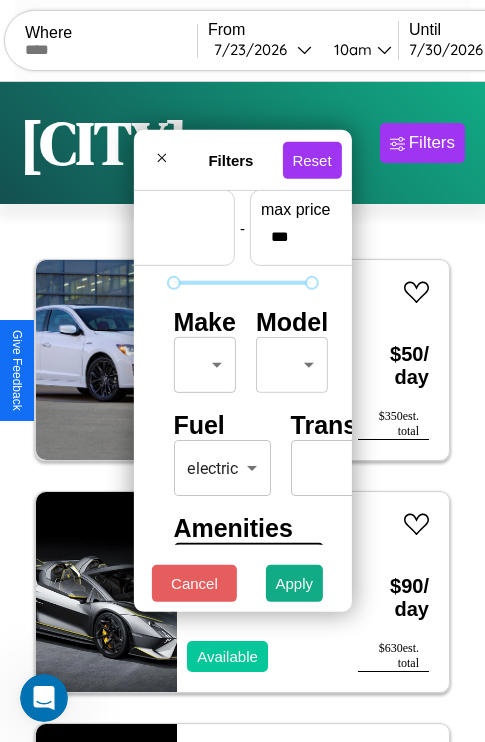 click on "CarGo Where From 7 / 23 / 2026 10am Until 7 / 30 / 2026 10am Become a Host Login Sign Up Denver Filters 12  cars in this area These cars can be picked up in this city. Acura   SLX   2021 Available $ 50  / day $ 350  est. total Lamborghini   URUS   2023 Available $ 90  / day $ 630  est. total Lamborghini   Huracan   2024 Available $ 160  / day $ 1120  est. total Hummer   H2   2014 Unavailable $ 130  / day $ 910  est. total Hummer   H3   2022 Available $ 30  / day $ 210  est. total Jaguar   XJ   2023 Available $ 180  / day $ 1260  est. total Hummer   H3   2017 Available $ 130  / day $ 910  est. total Lexus   LFA   2022 Available $ 170  / day $ 1190  est. total Jaguar   I-PACE   2023 Available $ 70  / day $ 490  est. total Dodge   Daytona   2024 Available $ 190  / day $ 1330  est. total Maserati   Grecale   2020 Available $ 140  / day $ 980  est. total Aston Martin   V12 Vantage   2024 Unavailable $ 170  / day $ 1190  est. total Filters Reset Price Range min price *  -  max price *** Make ​ ​ Model ​ ​" at bounding box center [242, 412] 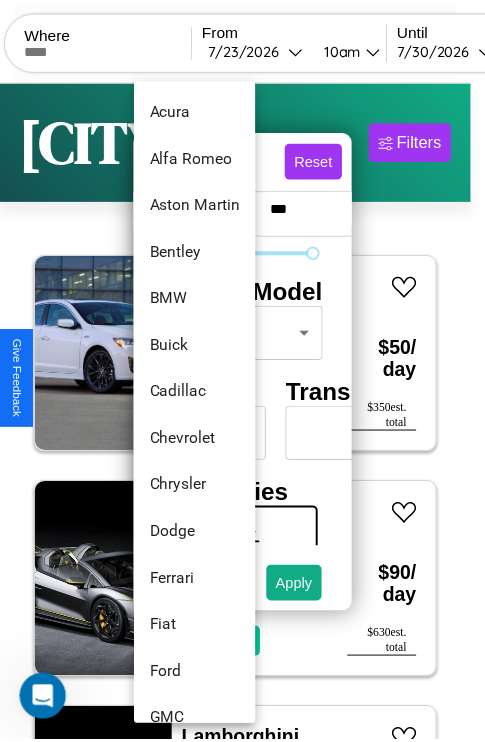 scroll, scrollTop: 182, scrollLeft: 0, axis: vertical 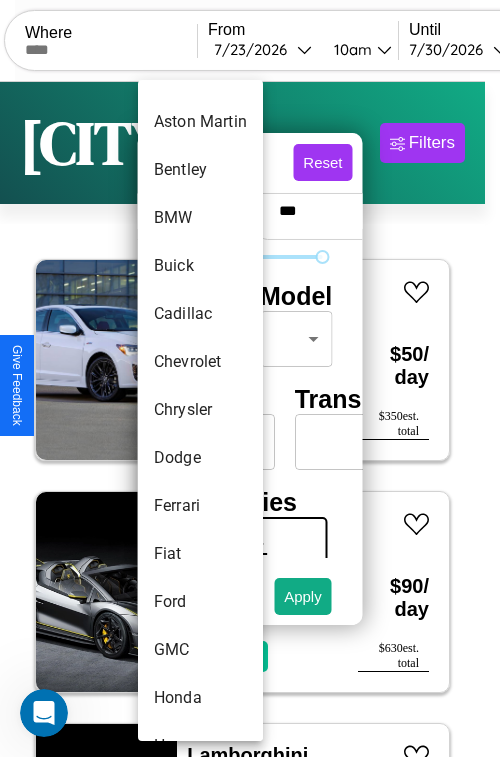 click on "Chrysler" at bounding box center [200, 410] 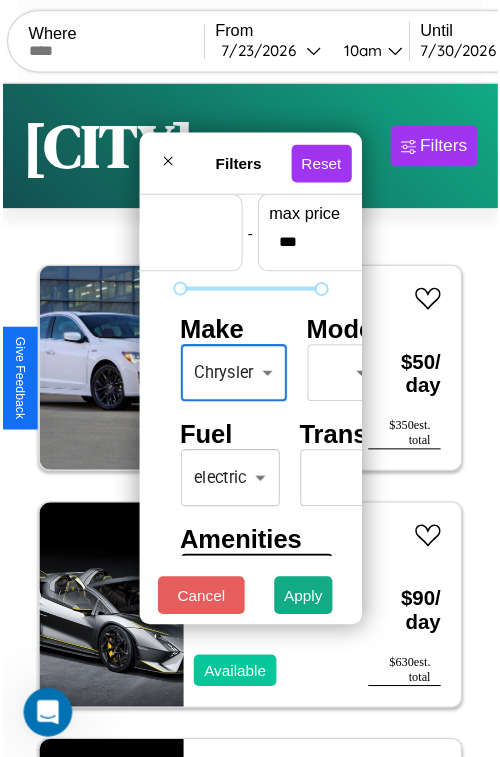 scroll, scrollTop: 59, scrollLeft: 28, axis: both 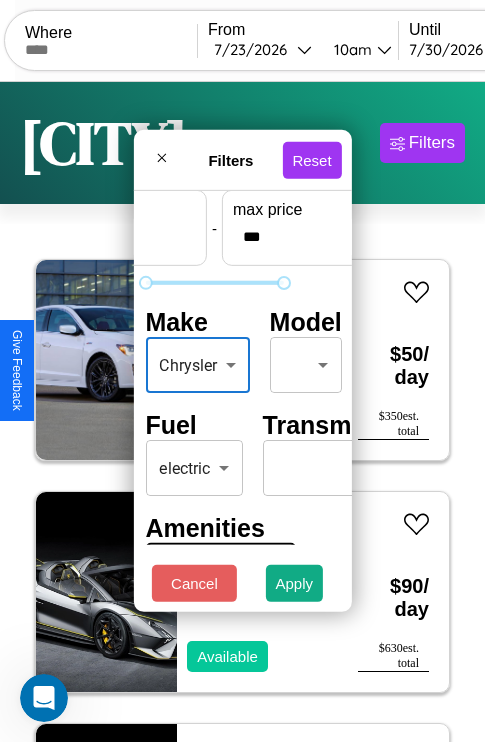 click on "CarGo Where From 7 / 23 / 2026 10am Until 7 / 30 / 2026 10am Become a Host Login Sign Up Denver Filters 12  cars in this area These cars can be picked up in this city. Acura   SLX   2021 Available $ 50  / day $ 350  est. total Lamborghini   URUS   2023 Available $ 90  / day $ 630  est. total Lamborghini   Huracan   2024 Available $ 160  / day $ 1120  est. total Hummer   H2   2014 Unavailable $ 130  / day $ 910  est. total Hummer   H3   2022 Available $ 30  / day $ 210  est. total Jaguar   XJ   2023 Available $ 180  / day $ 1260  est. total Hummer   H3   2017 Available $ 130  / day $ 910  est. total Lexus   LFA   2022 Available $ 170  / day $ 1190  est. total Jaguar   I-PACE   2023 Available $ 70  / day $ 490  est. total Dodge   Daytona   2024 Available $ 190  / day $ 1330  est. total Maserati   Grecale   2020 Available $ 140  / day $ 980  est. total Aston Martin   V12 Vantage   2024 Unavailable $ 170  / day $ 1190  est. total Filters Reset Price Range min price *  -  max price *** Make Chrysler ******** ​" at bounding box center [242, 412] 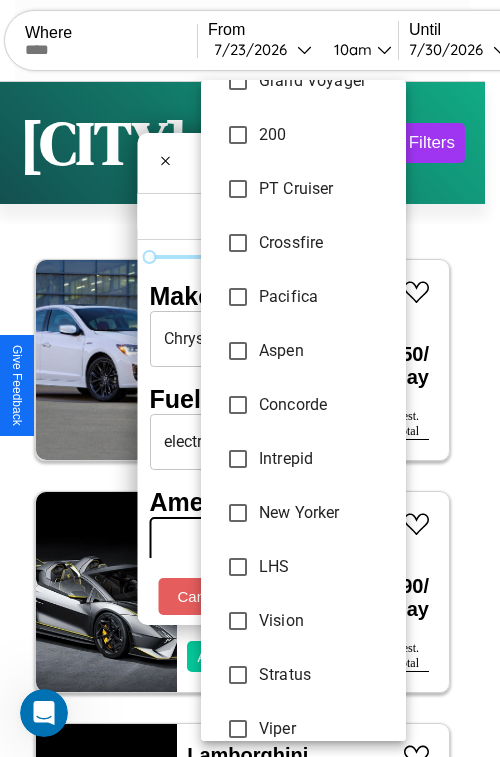 scroll, scrollTop: 401, scrollLeft: 0, axis: vertical 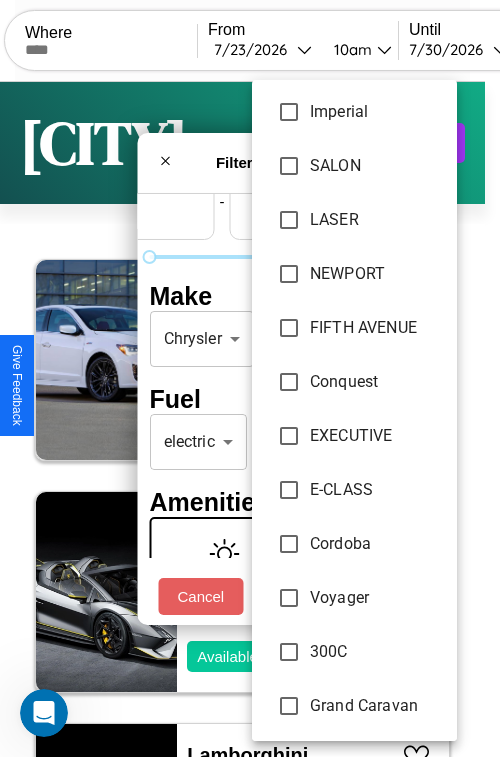 type on "**********" 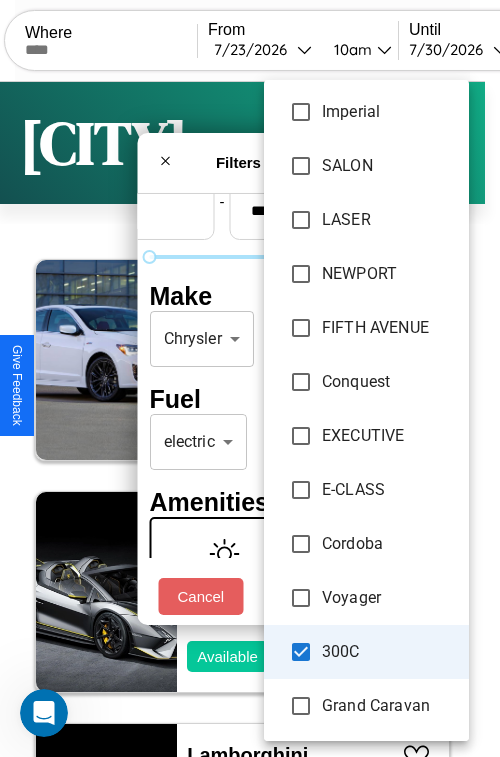 click at bounding box center [250, 378] 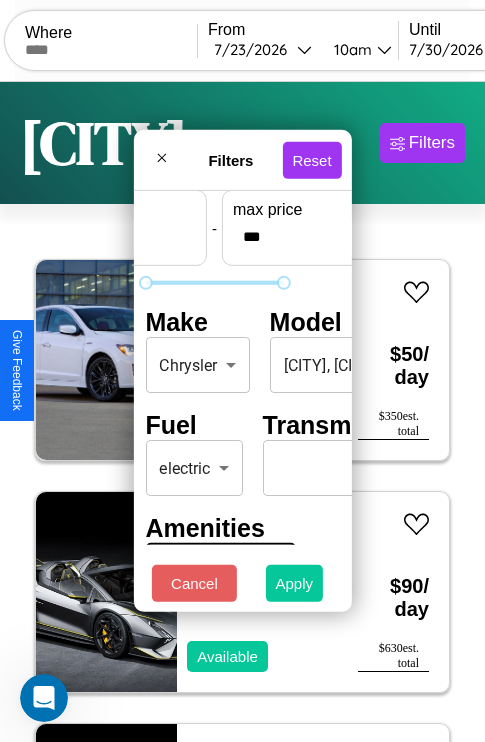 click on "Apply" at bounding box center [295, 583] 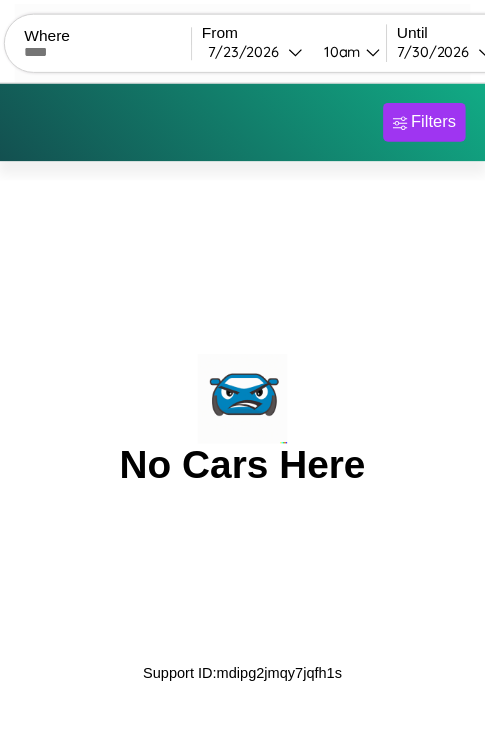 scroll, scrollTop: 0, scrollLeft: 0, axis: both 